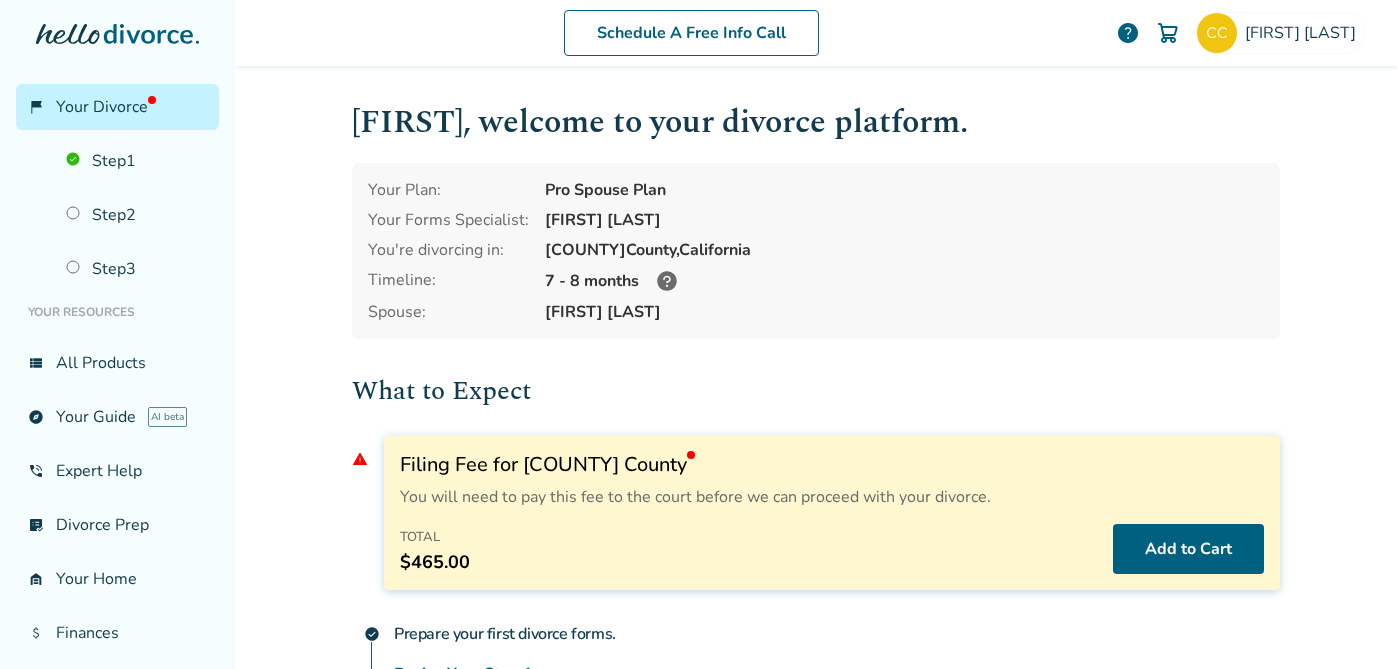 scroll, scrollTop: 0, scrollLeft: 0, axis: both 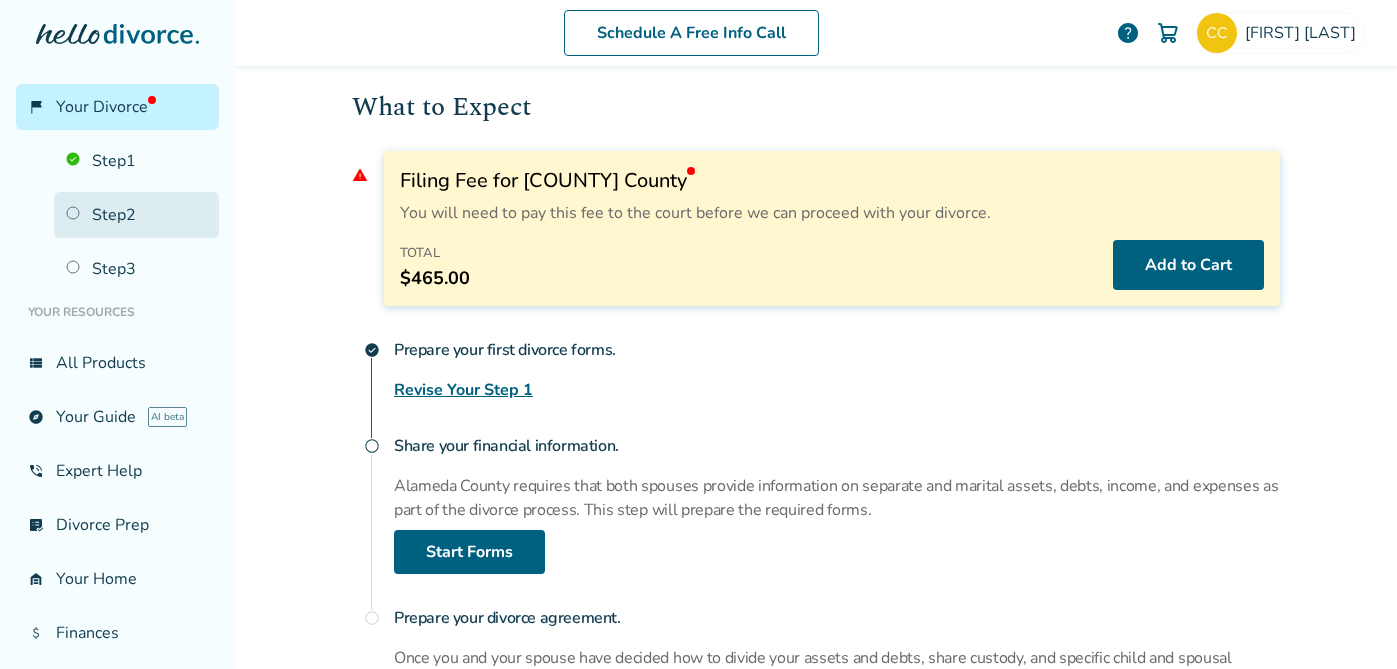 click on "Step  2" at bounding box center [136, 215] 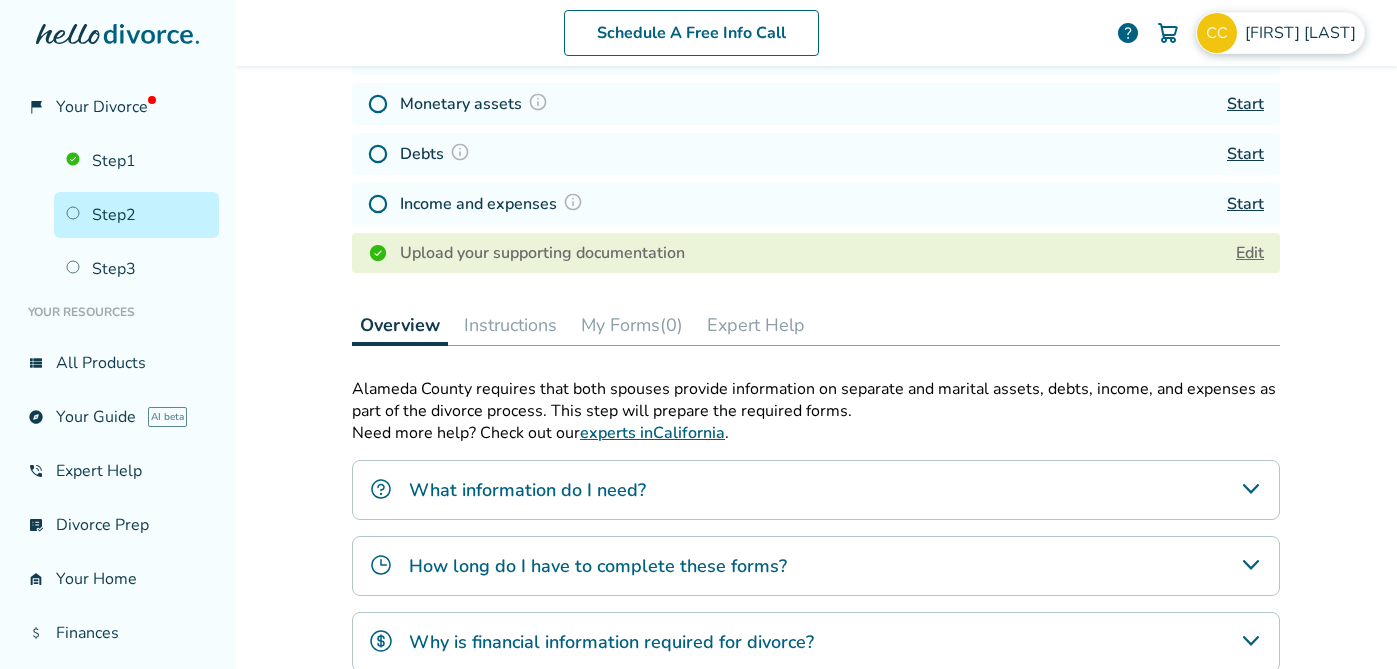 scroll, scrollTop: 98, scrollLeft: 0, axis: vertical 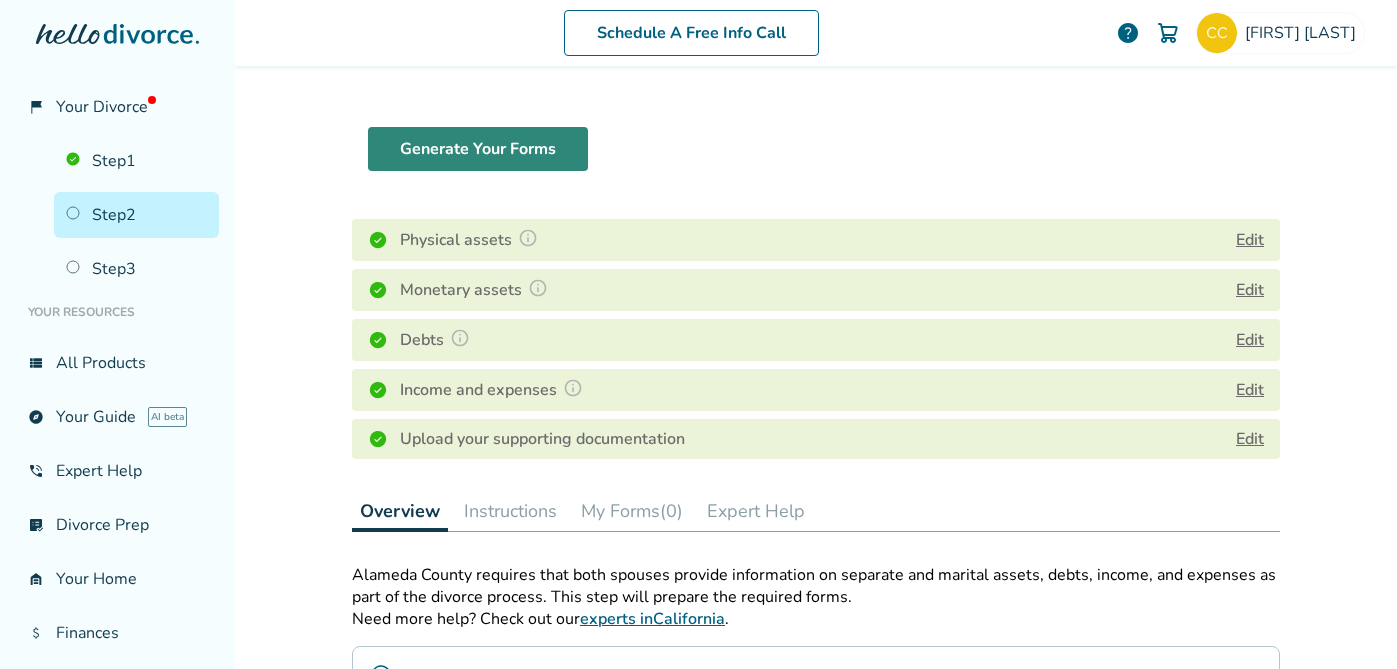 click on "Generate Your Forms" at bounding box center (478, 149) 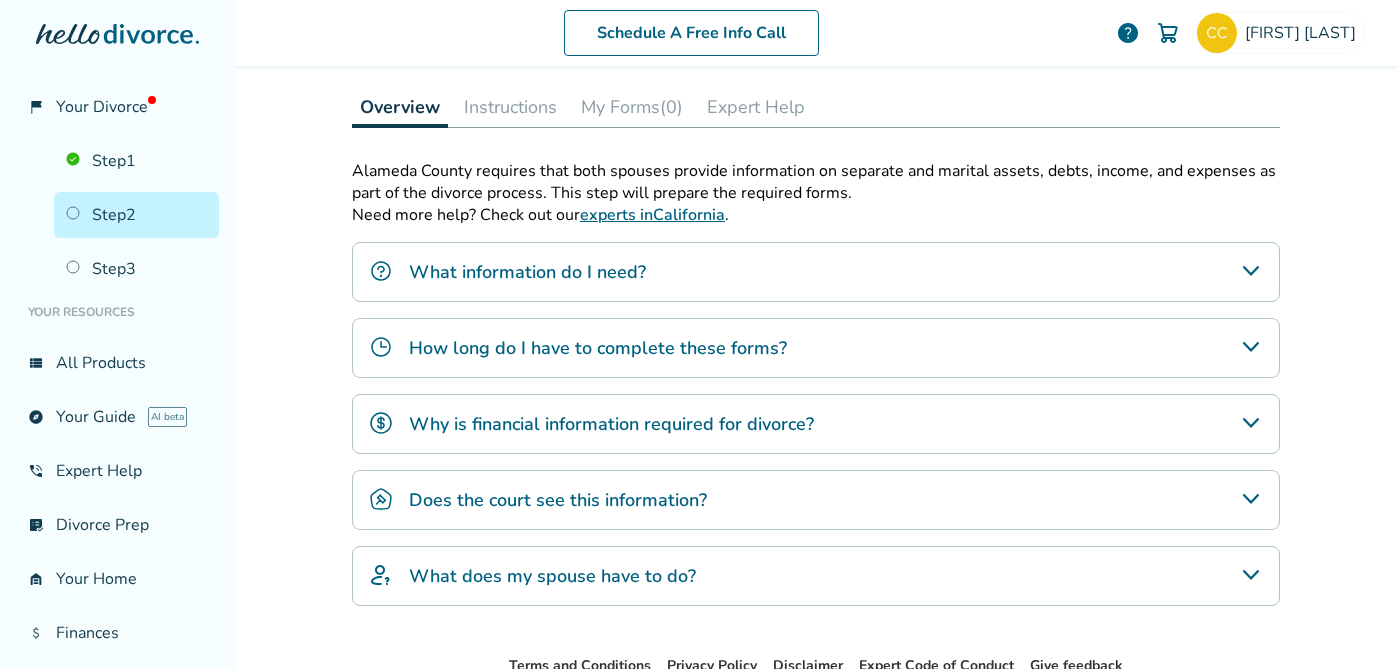 scroll, scrollTop: 623, scrollLeft: 0, axis: vertical 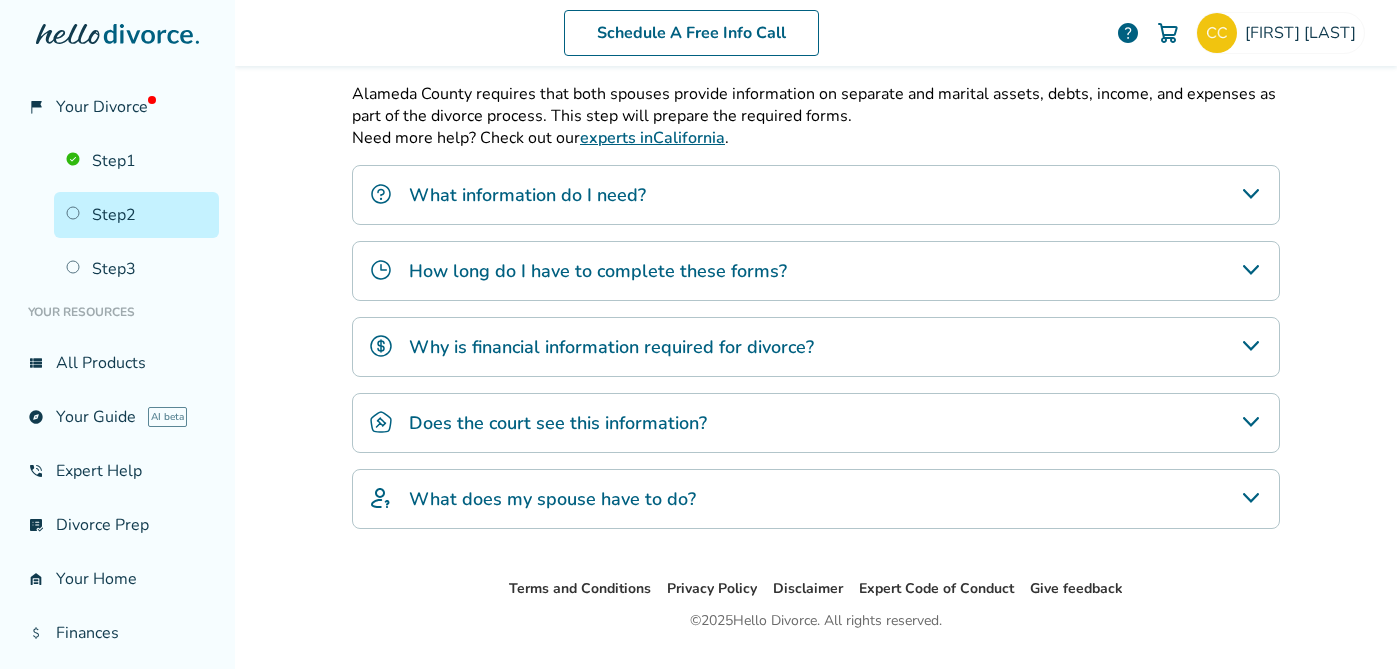 click on "How long do I have to complete these forms?" at bounding box center [598, 271] 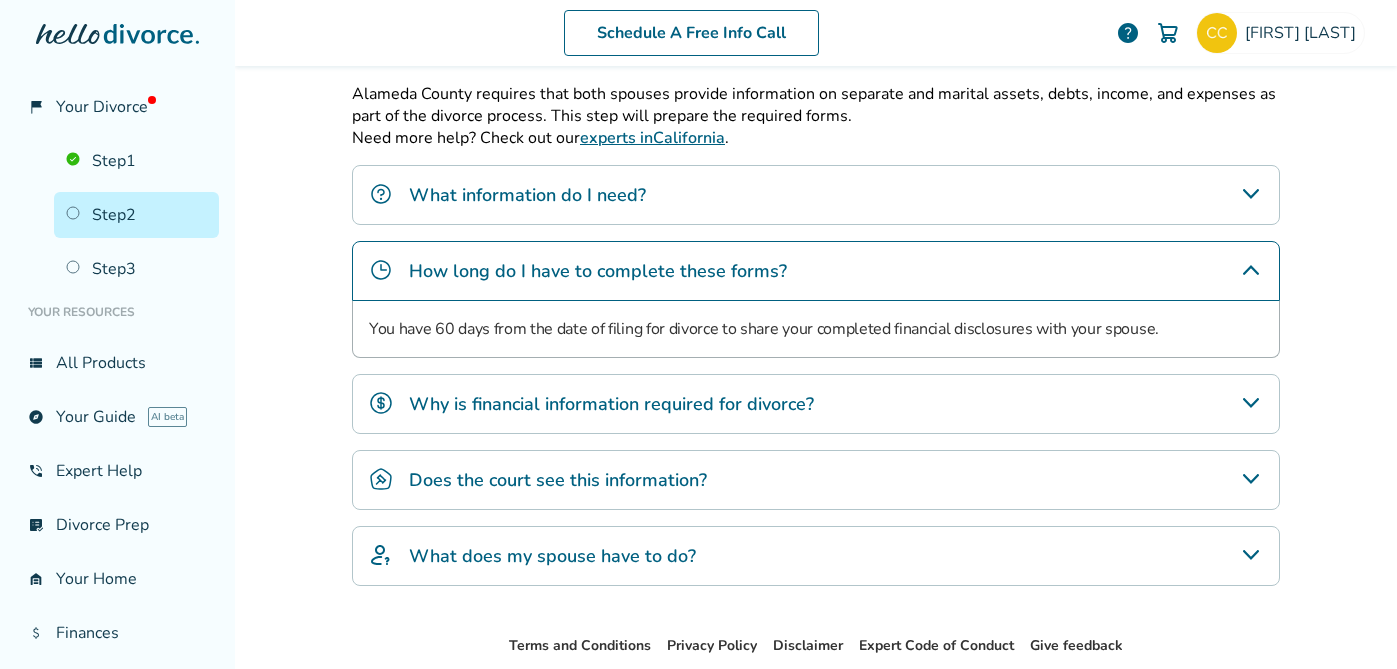 click on "Why is financial information required for divorce?" at bounding box center [816, 404] 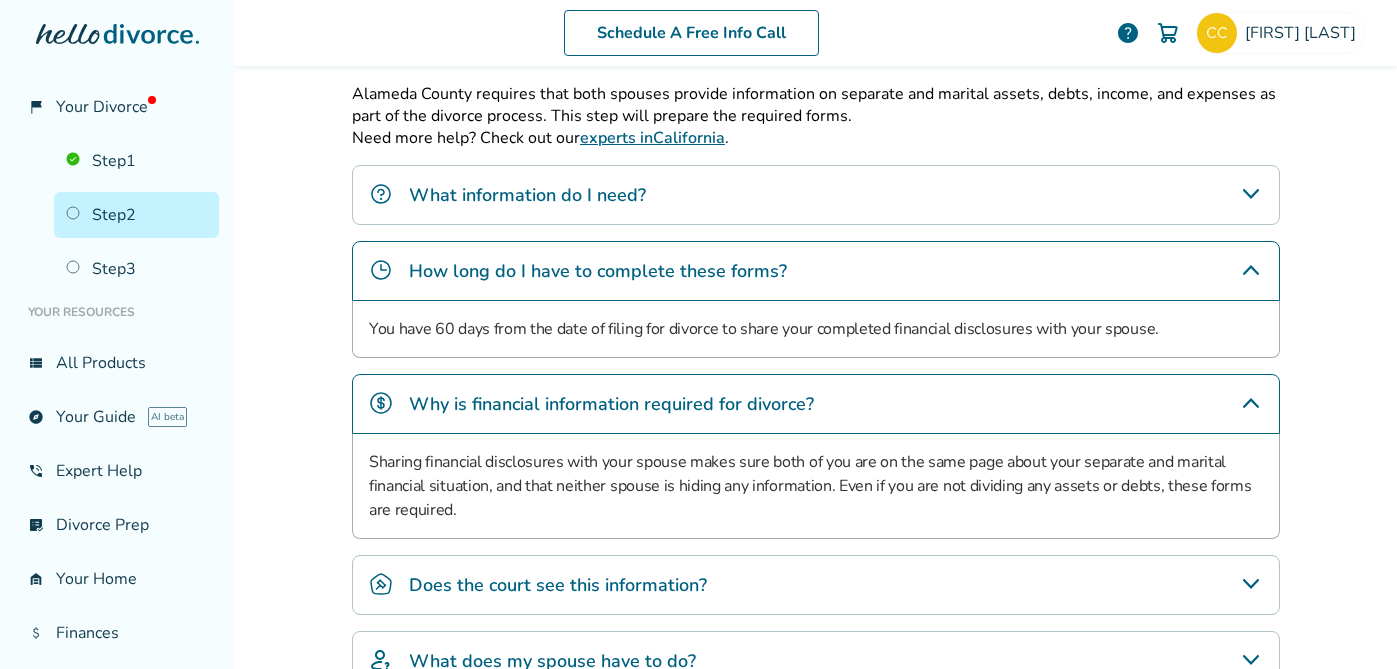 click on "What information do I need?" at bounding box center [527, 195] 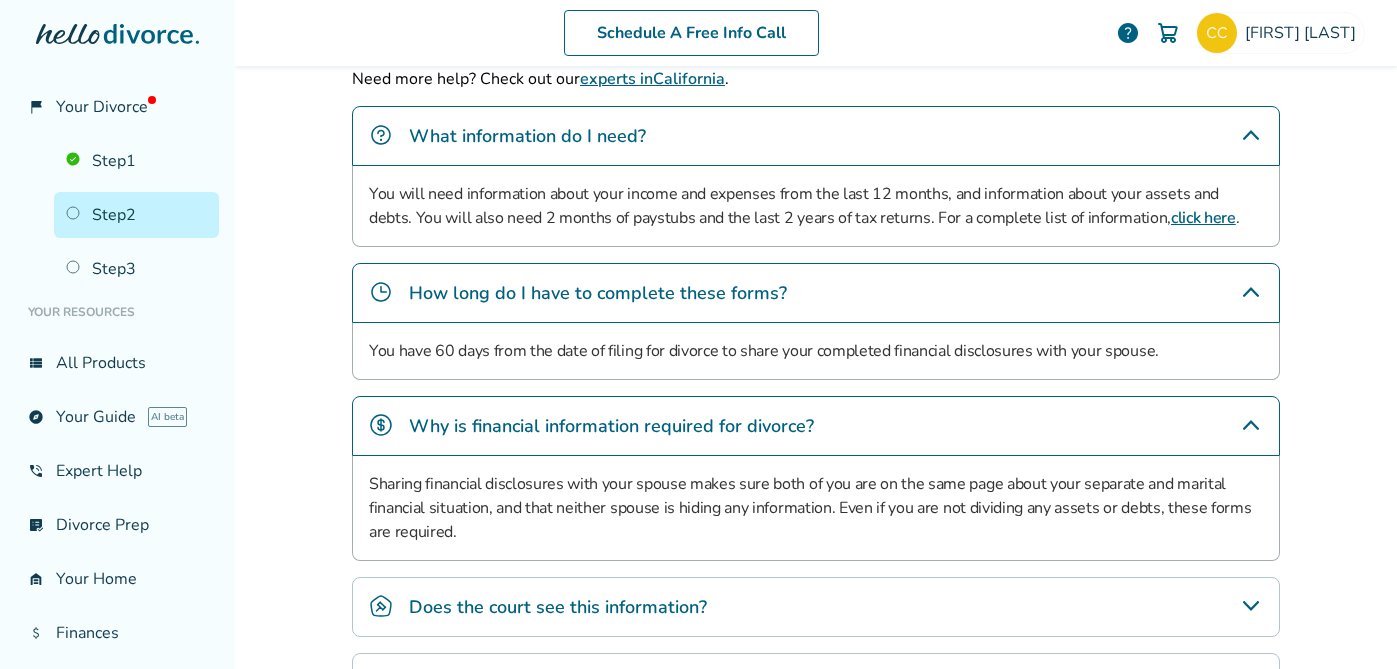 scroll, scrollTop: 716, scrollLeft: 0, axis: vertical 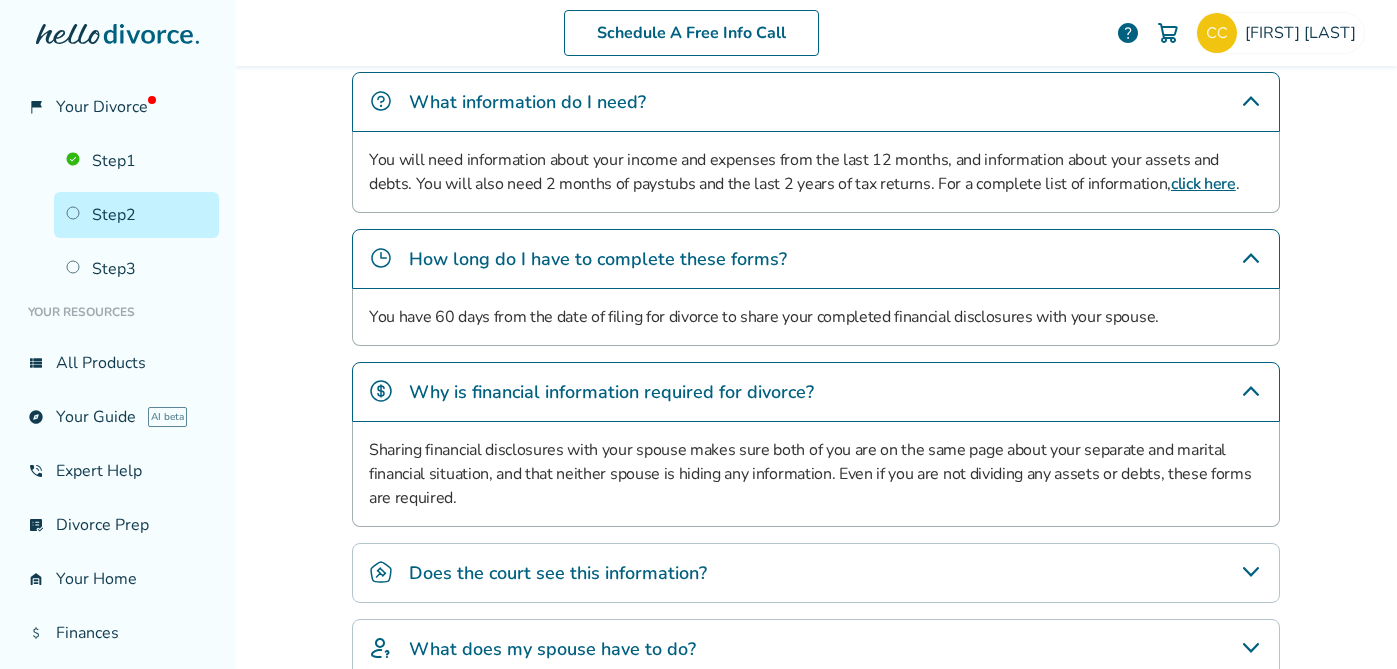 click on "Does the court see this information?" at bounding box center (558, 573) 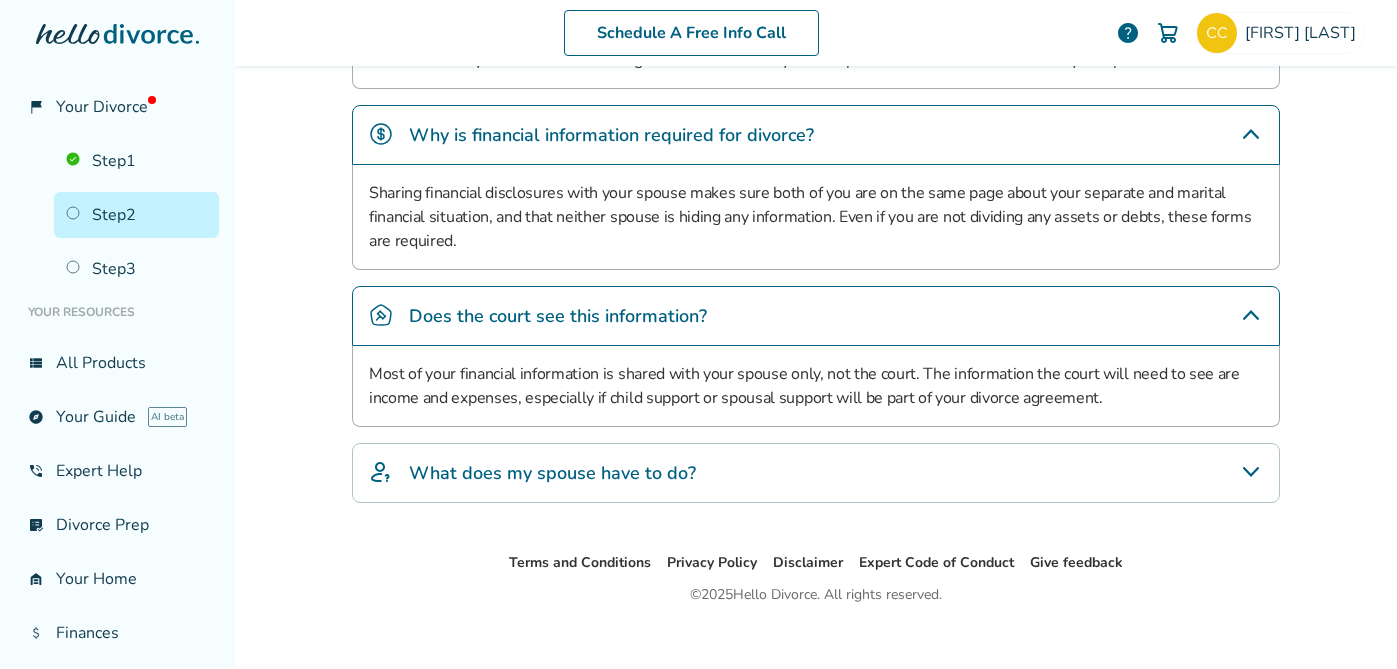 scroll, scrollTop: 992, scrollLeft: 0, axis: vertical 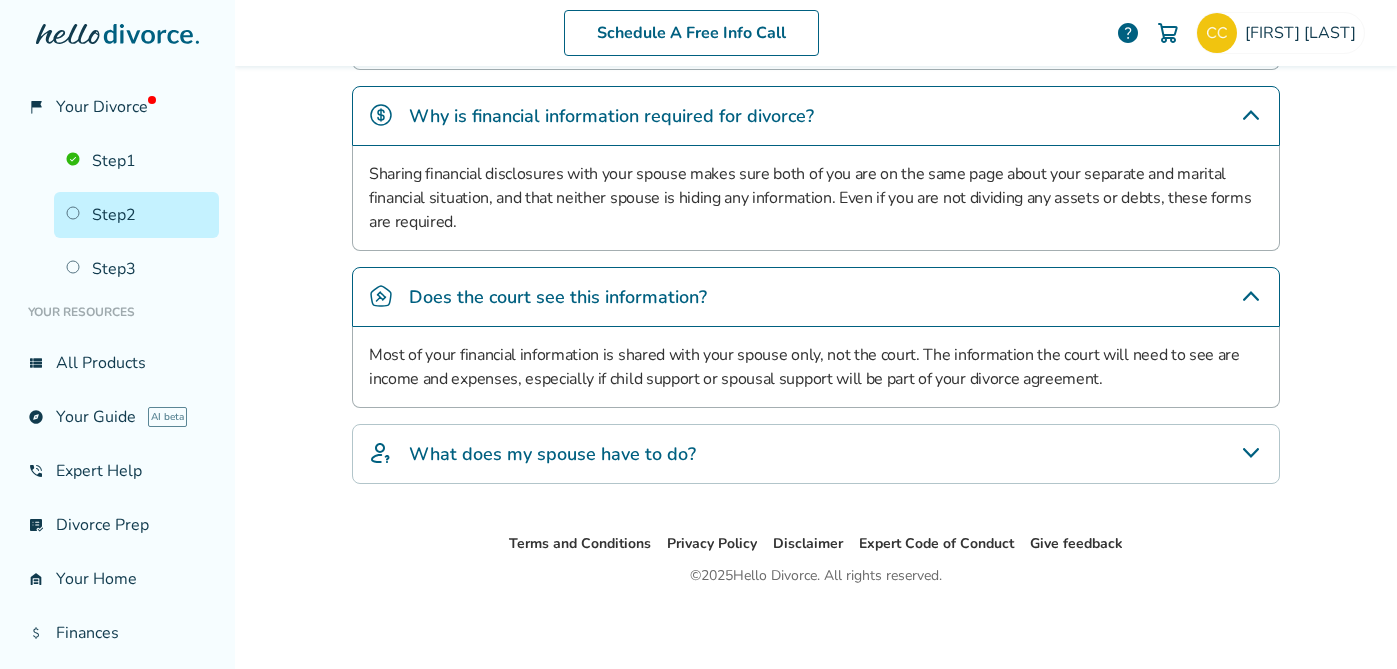 click on "What does my spouse have to do?" at bounding box center [816, 454] 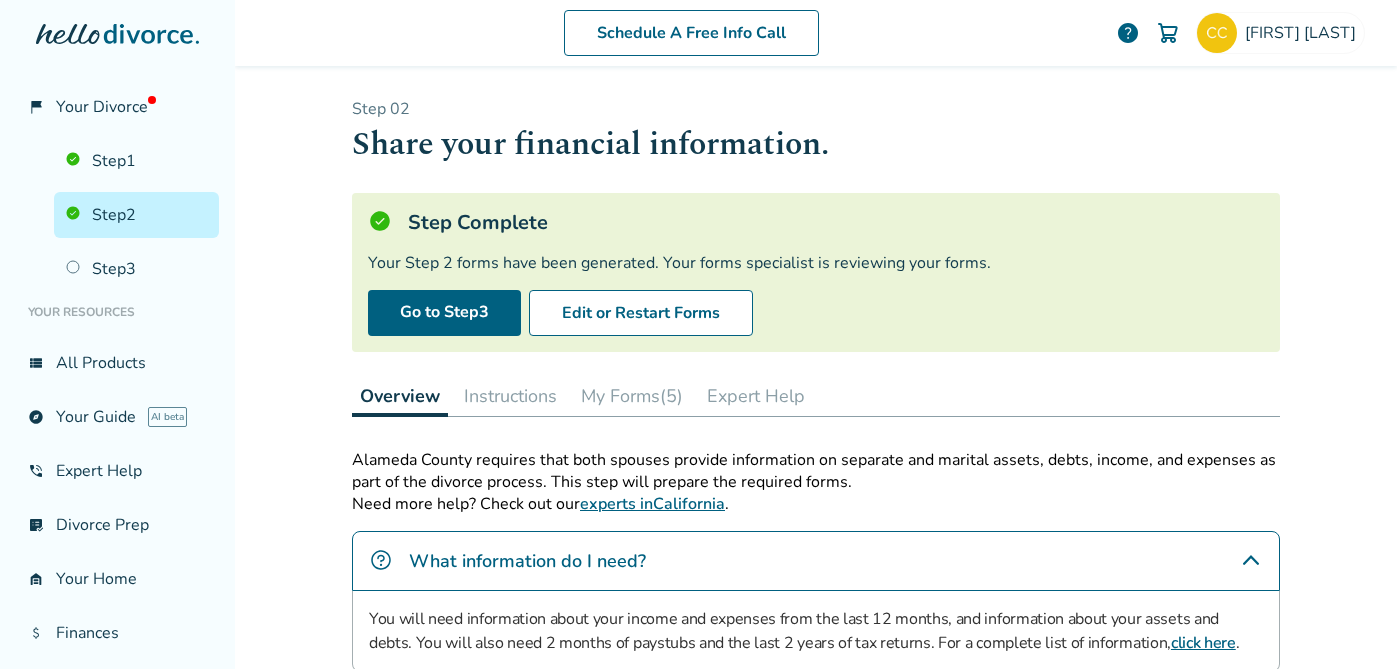 scroll, scrollTop: 89, scrollLeft: 0, axis: vertical 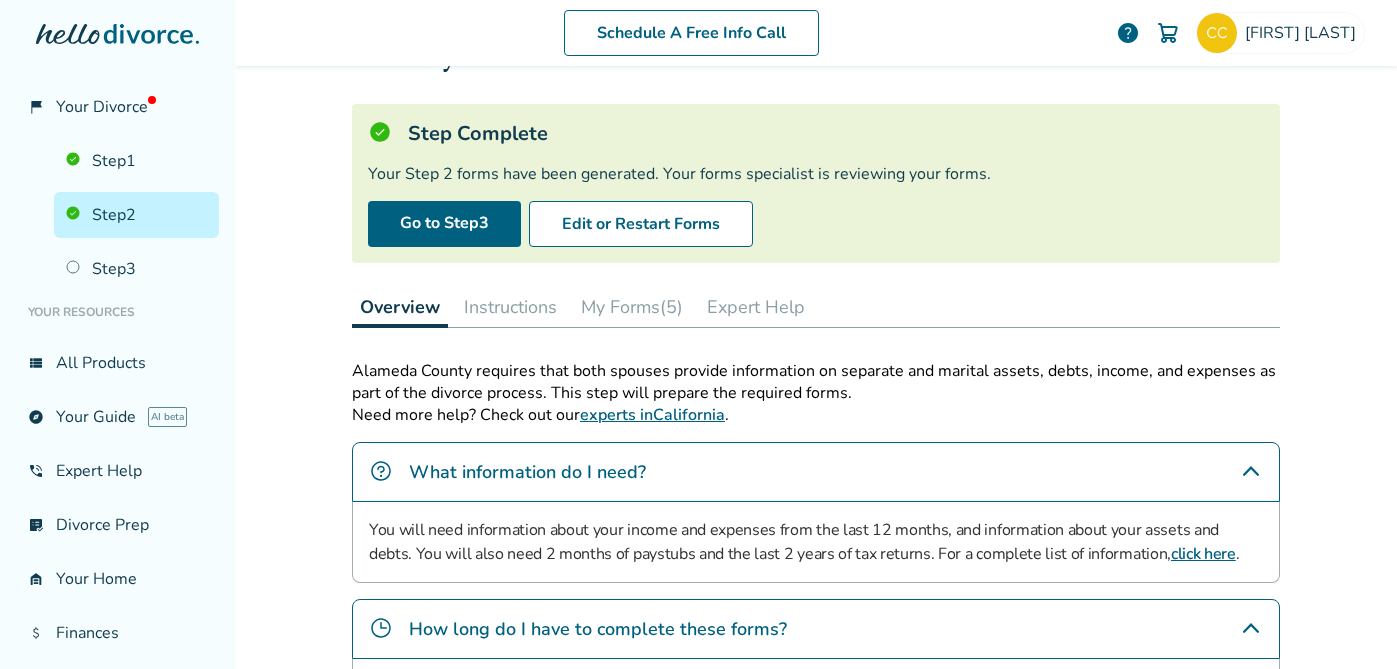click on "My Forms  (5)" at bounding box center [632, 307] 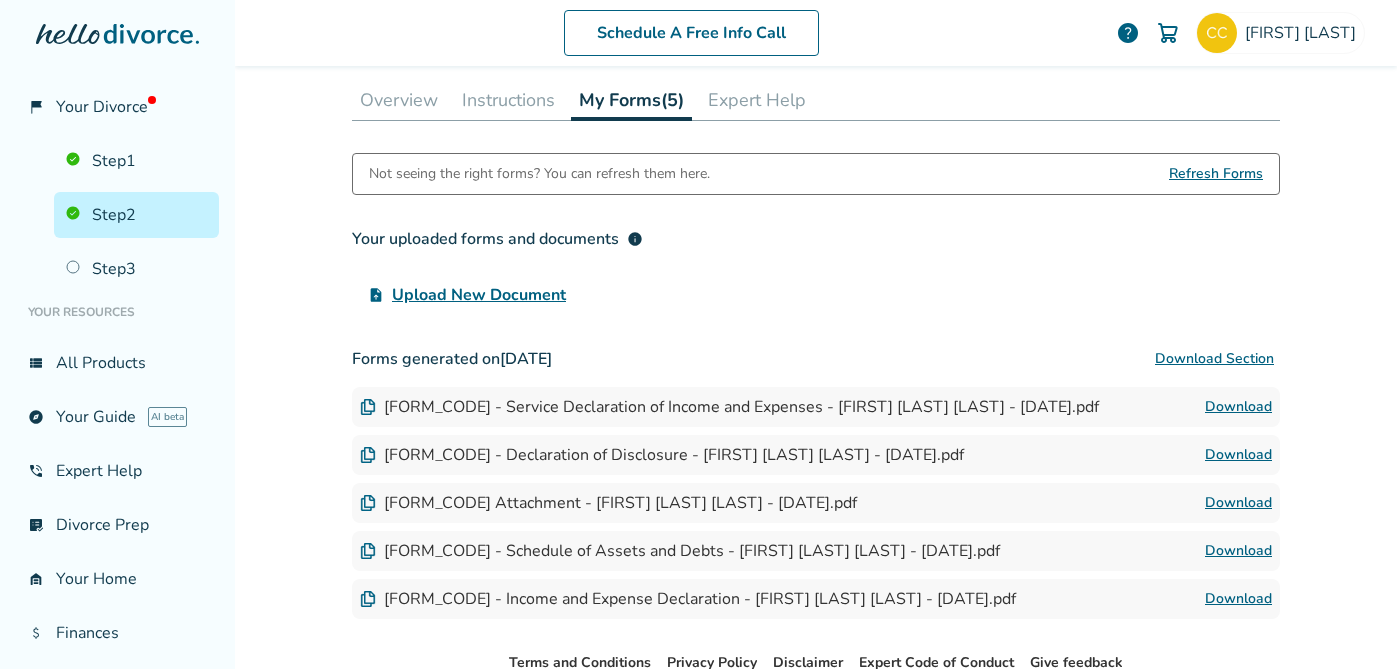 scroll, scrollTop: 286, scrollLeft: 0, axis: vertical 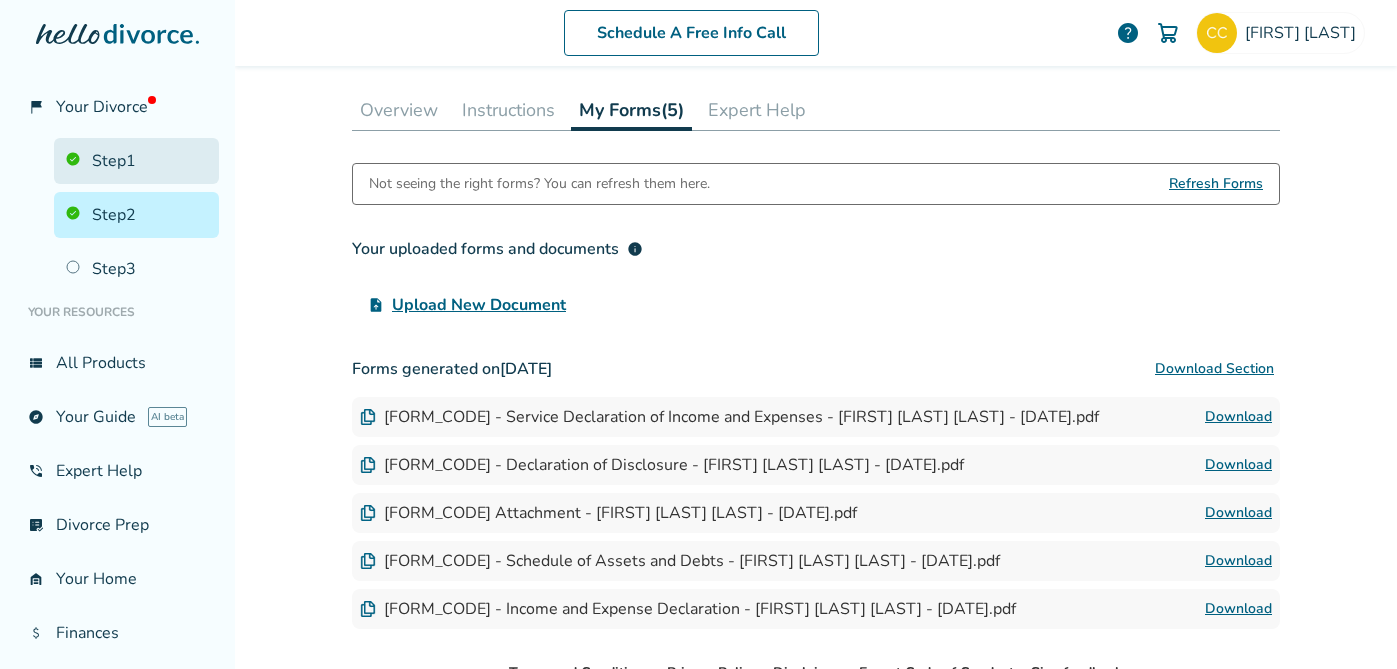 click on "Step  1" at bounding box center [136, 161] 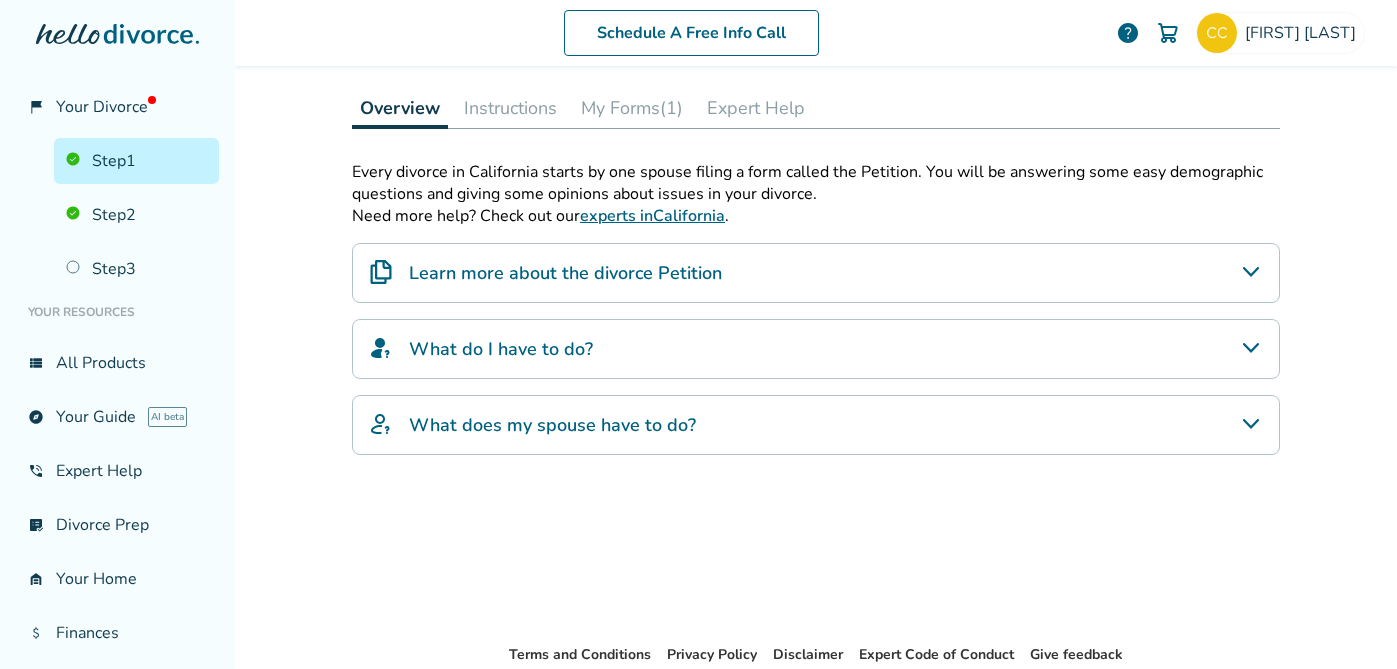 scroll, scrollTop: 98, scrollLeft: 0, axis: vertical 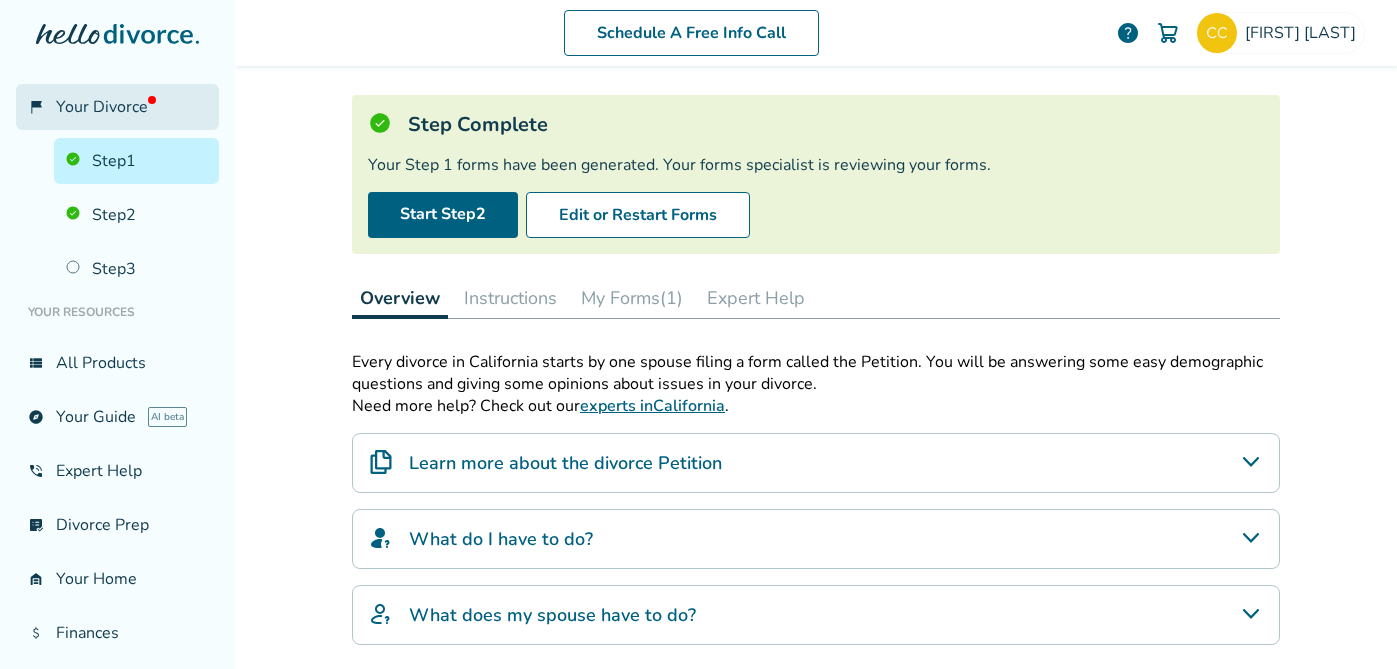 click on "Your Divorce" at bounding box center (106, 107) 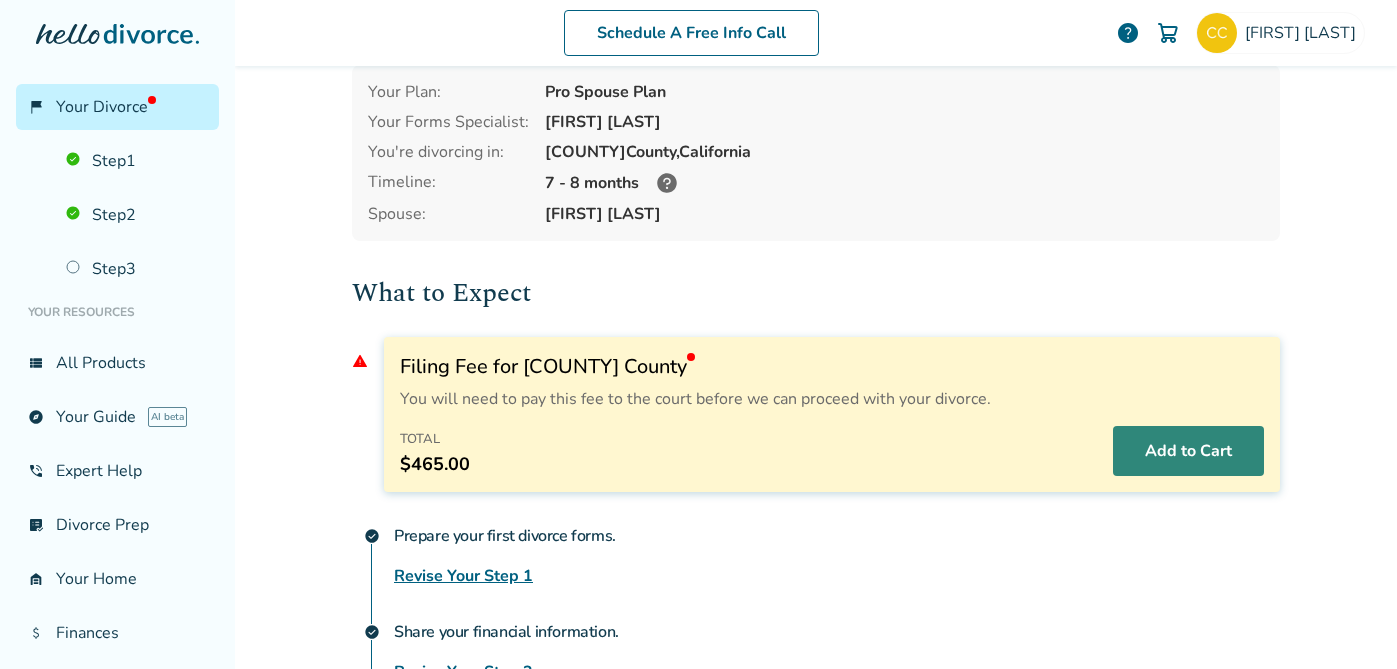 click on "Add to Cart" at bounding box center [1188, 451] 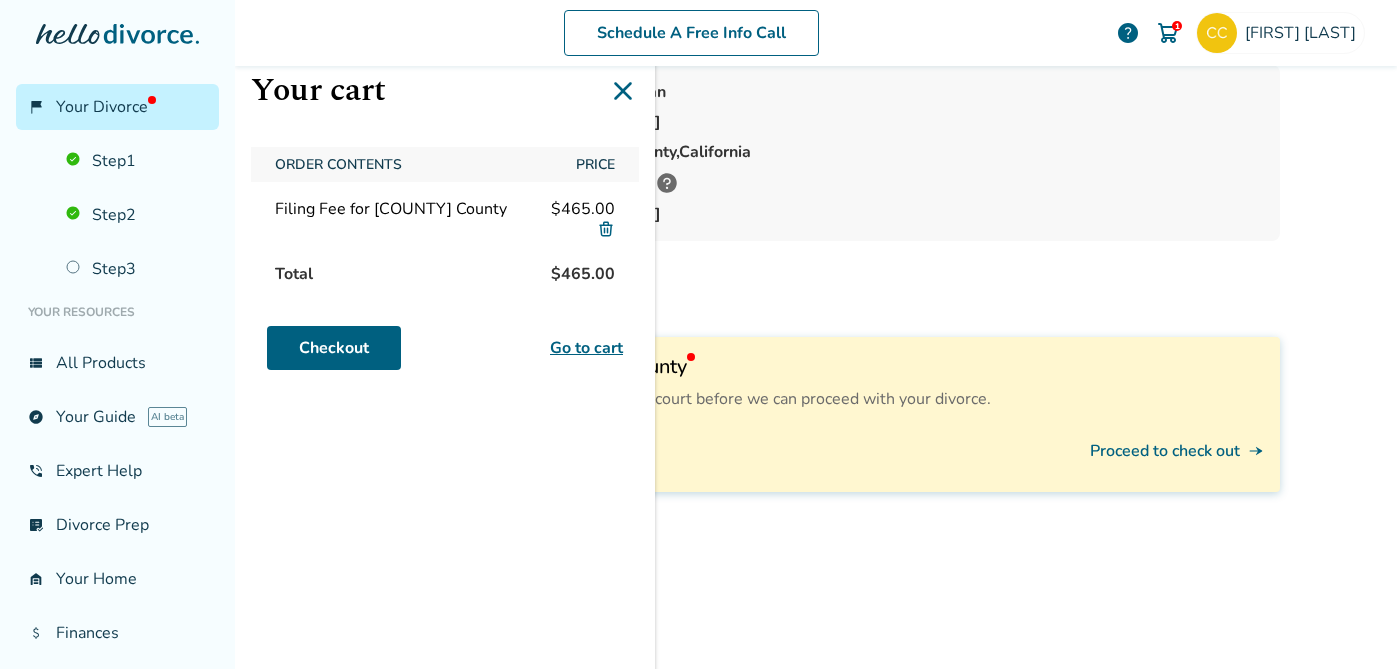 click 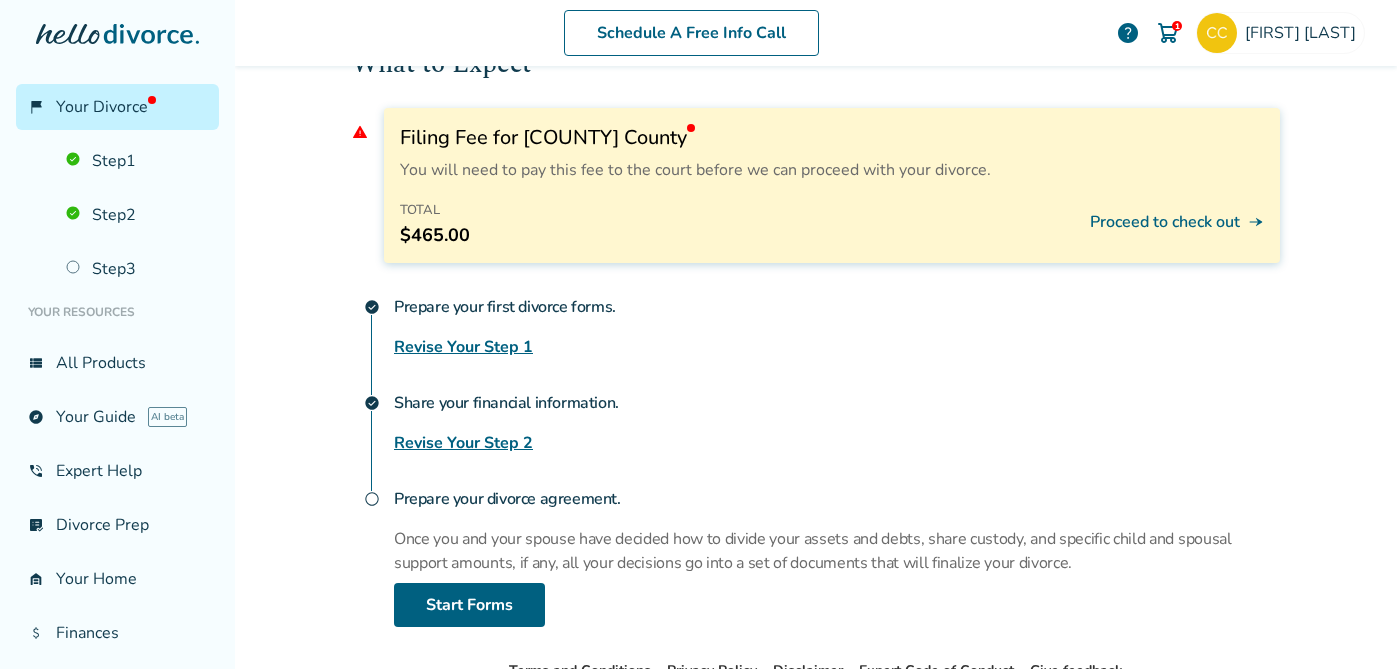 scroll, scrollTop: 330, scrollLeft: 0, axis: vertical 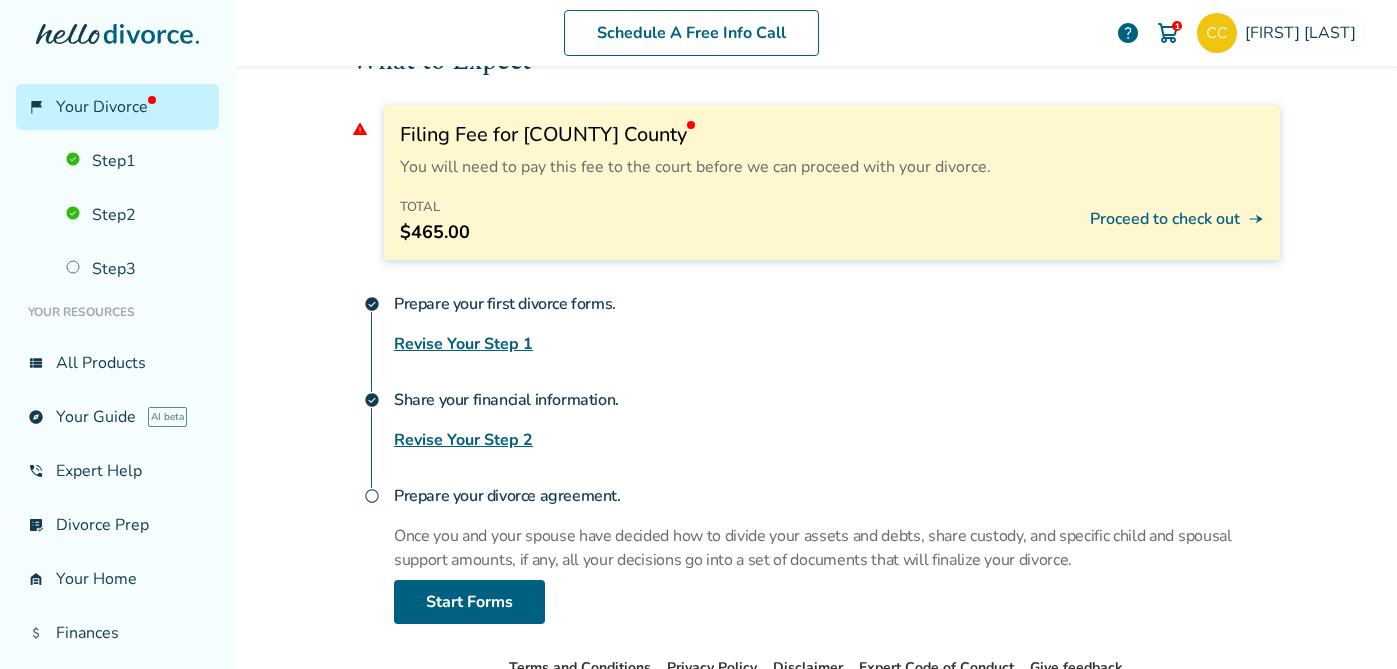 click on "Revise Your Step 1" at bounding box center [463, 344] 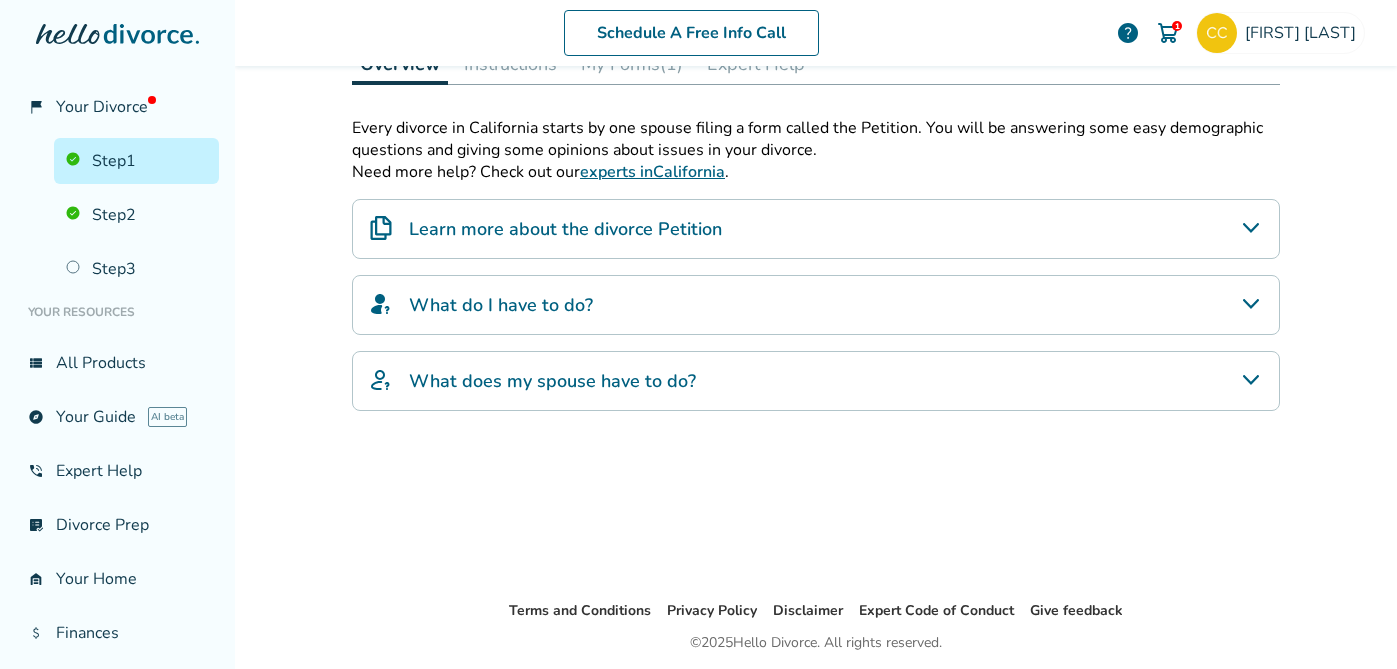 scroll, scrollTop: 98, scrollLeft: 0, axis: vertical 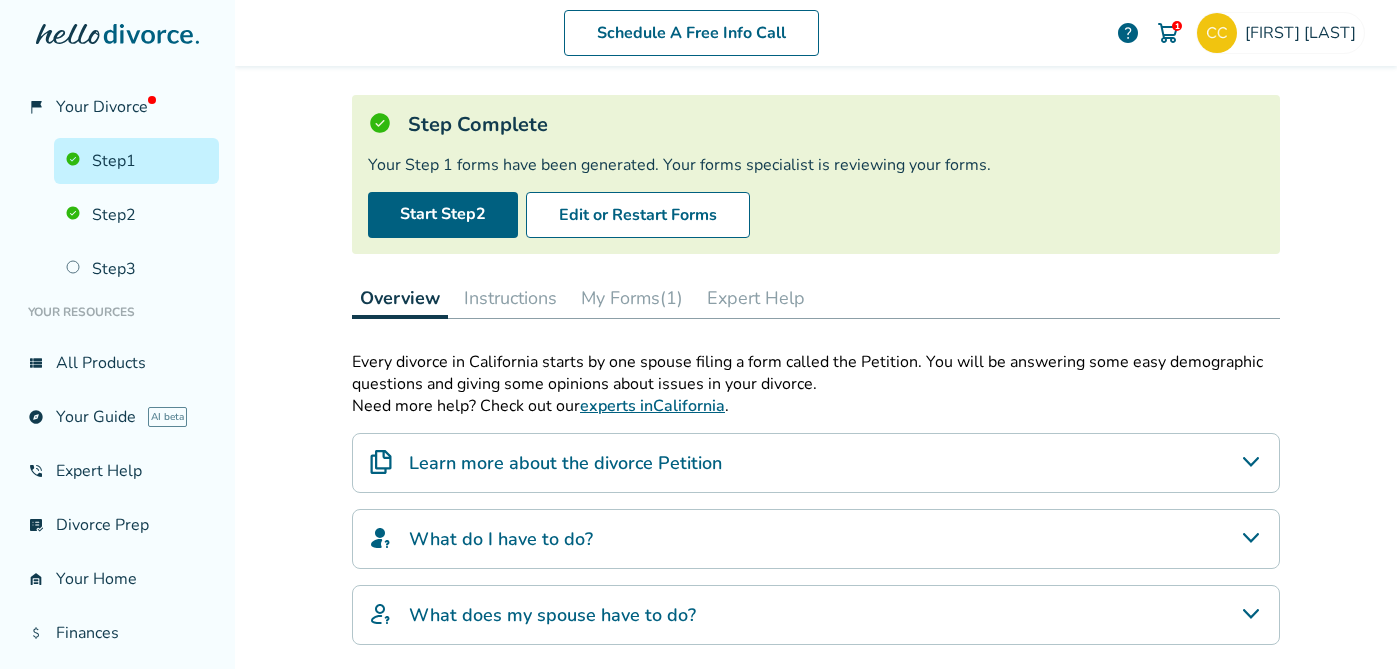 click on "Instructions" at bounding box center [510, 298] 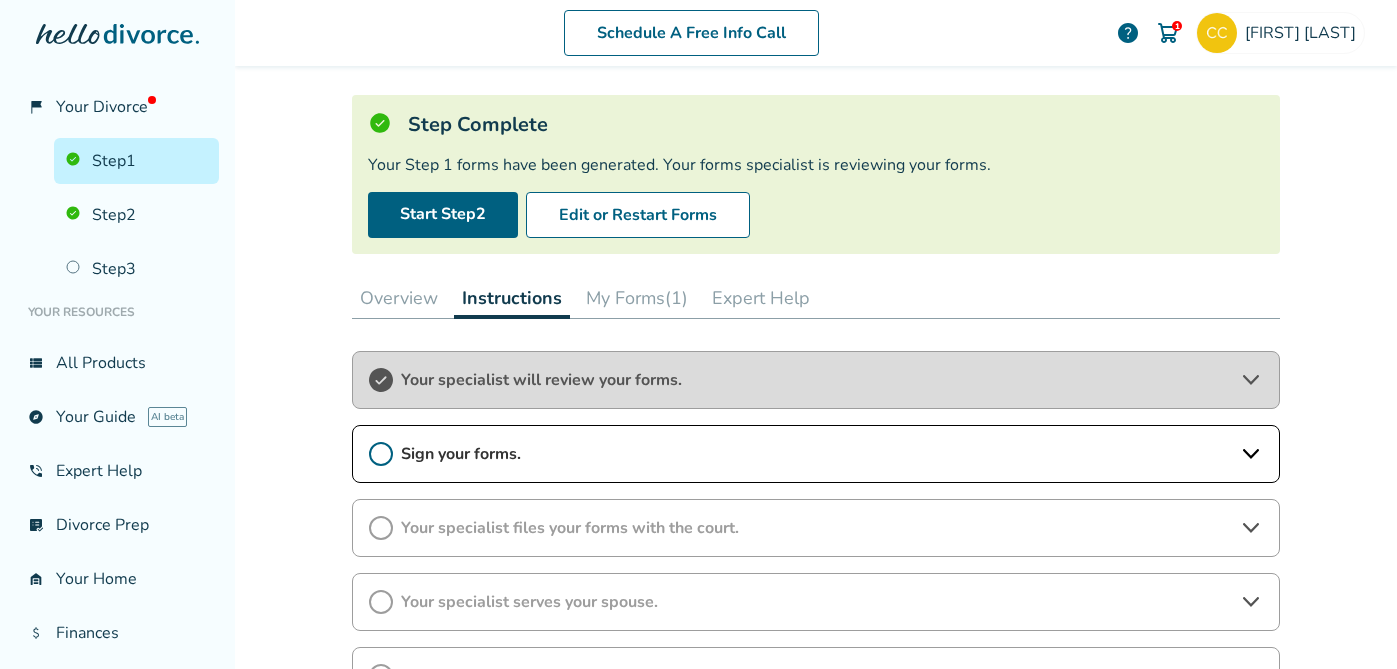 click on "Sign your forms." at bounding box center [816, 454] 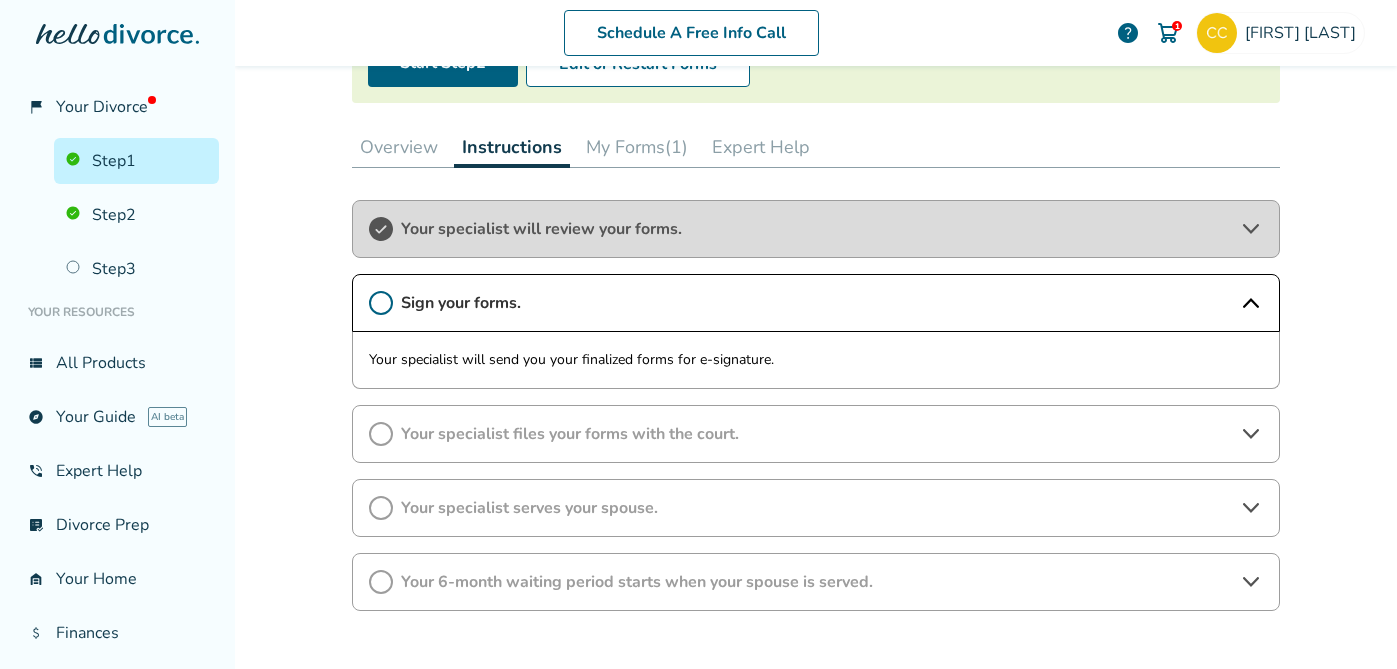 scroll, scrollTop: 164, scrollLeft: 0, axis: vertical 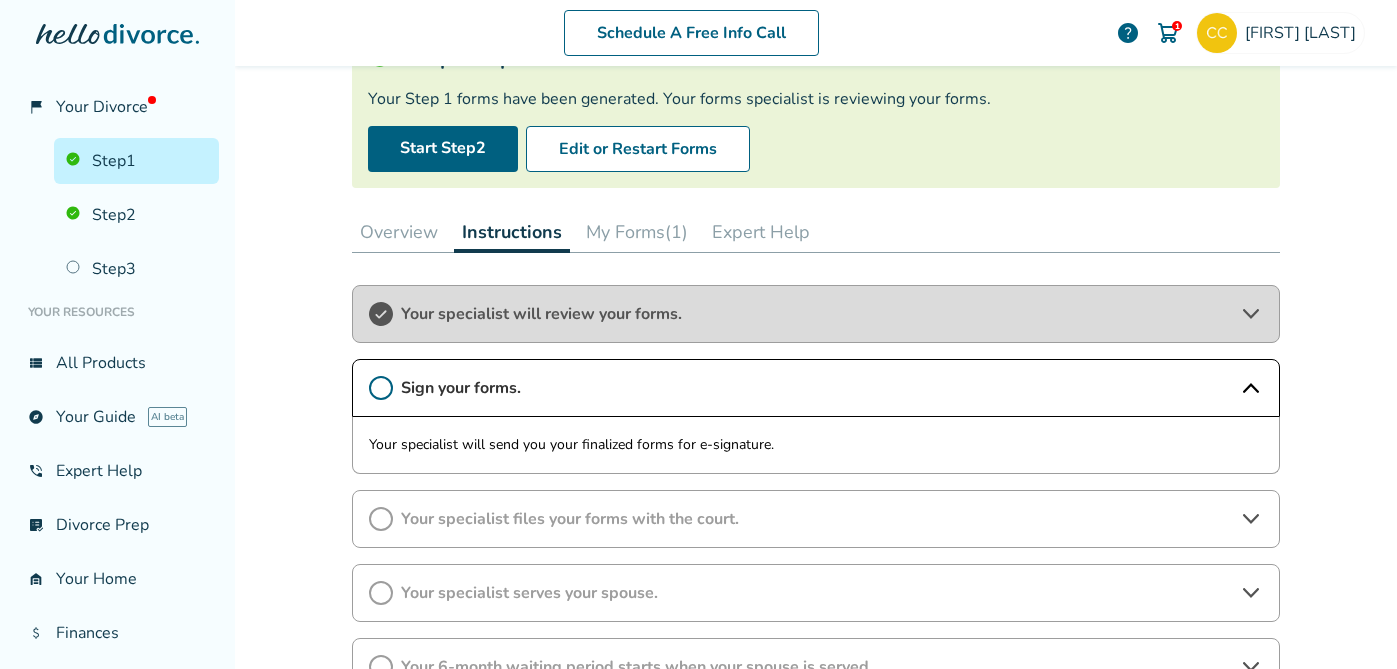 click on "My Forms  (1)" at bounding box center [637, 232] 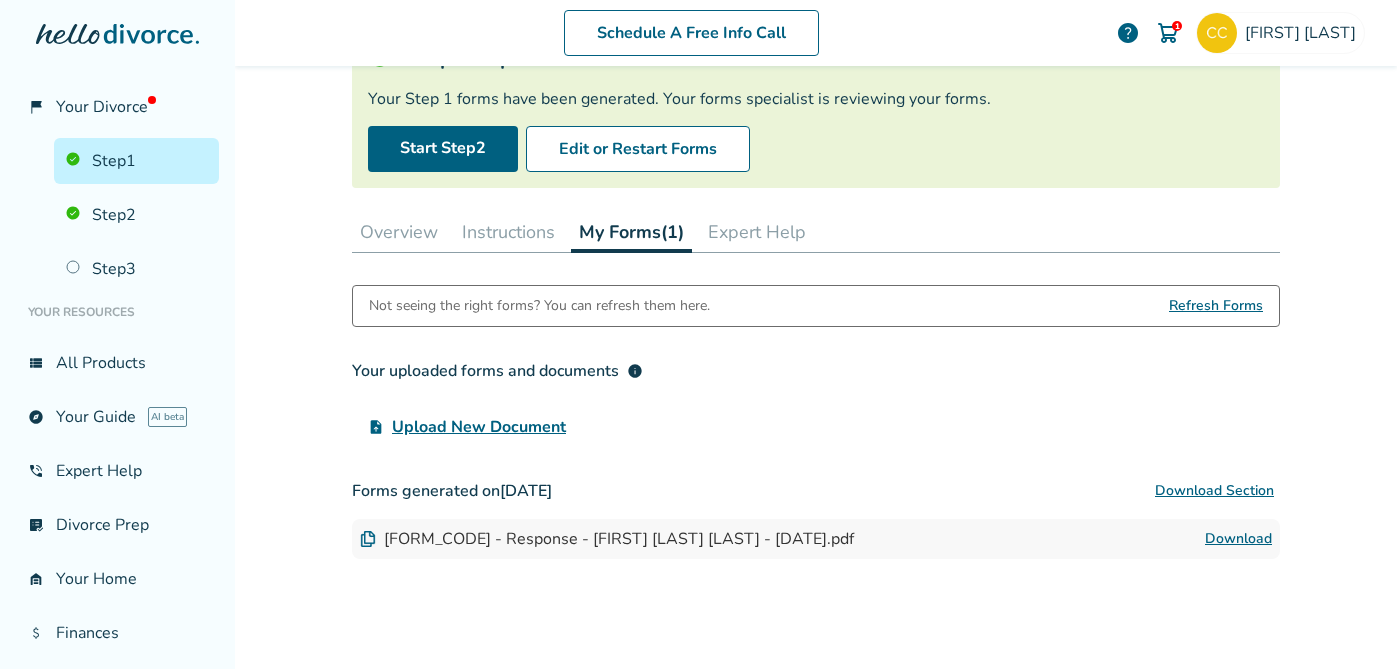 click on "Overview Instructions My Forms  (1) Expert Help" at bounding box center (816, 232) 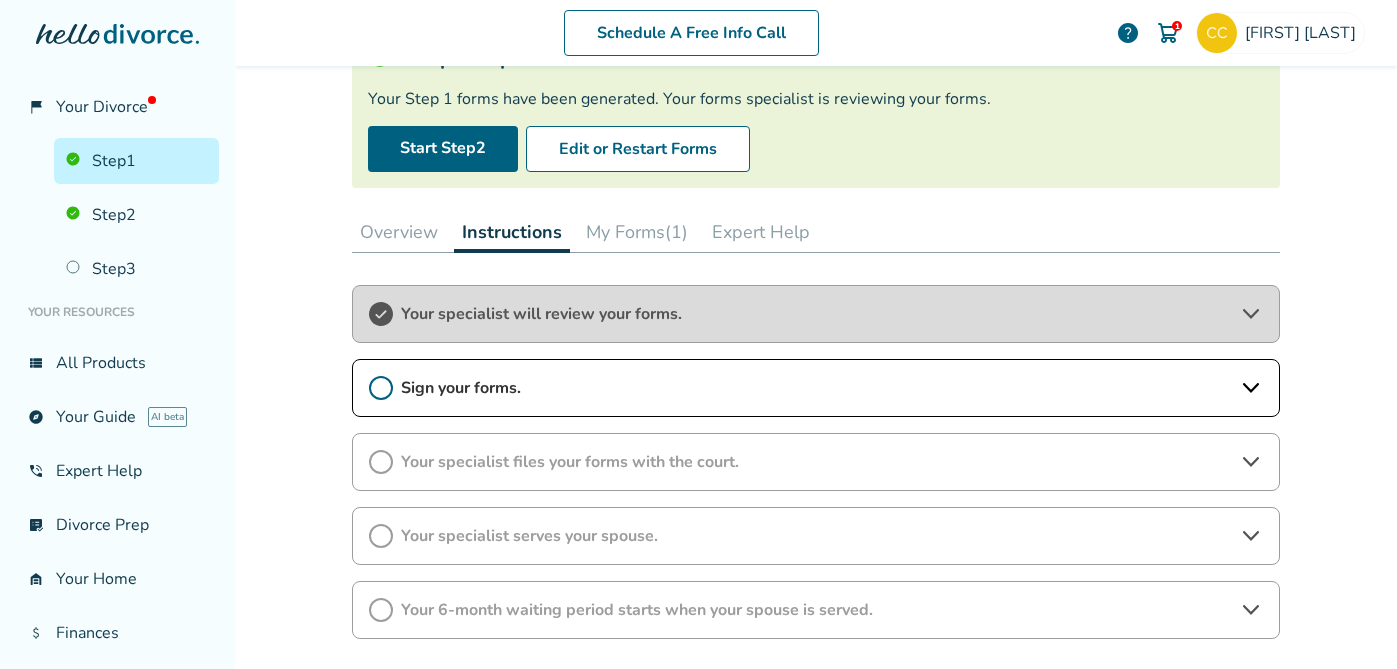 click on "Sign your forms." at bounding box center [816, 388] 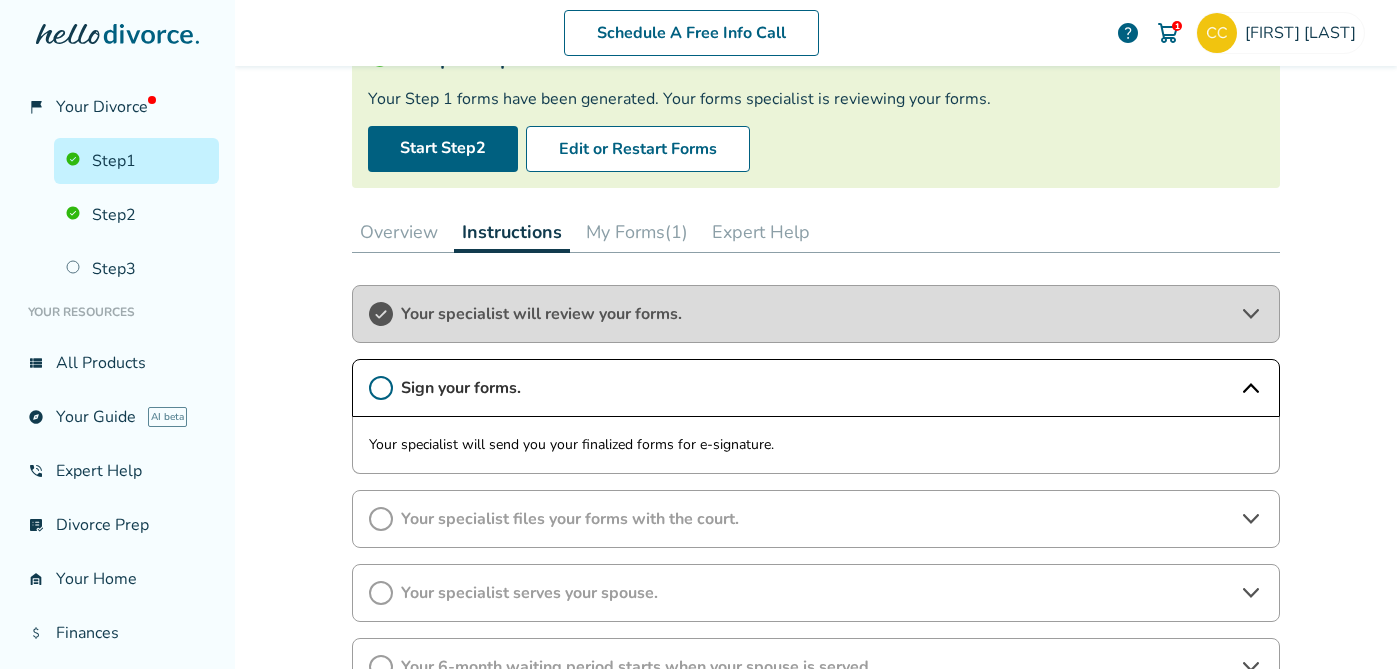 click on "Schedule A Free Info Call [FIRST] [LAST] 1 help Schedule A Free Call [FIRST] [LAST] [EMAIL] Profile Orders Payments Sign Out Close Added to cart Step 0 1 Prepare your first divorce forms. Step Complete Your Step 1 forms have been generated. Your forms specialist is reviewing your forms. Start Step  2 Edit or Restart Forms Overview Instructions My Forms  (1) Expert Help Your specialist will review your forms. Sign your forms. Your specialist will send you your finalized forms for e-signature. Your specialist files your forms with the court. Your specialist serves your spouse. Your 6-month waiting period starts when your spouse is served. Terms and Conditions Privacy Policy Disclaimer Expert Code of Conduct Give feedback ©  2025  Hello Divorce. All rights reserved." at bounding box center [816, 334] 